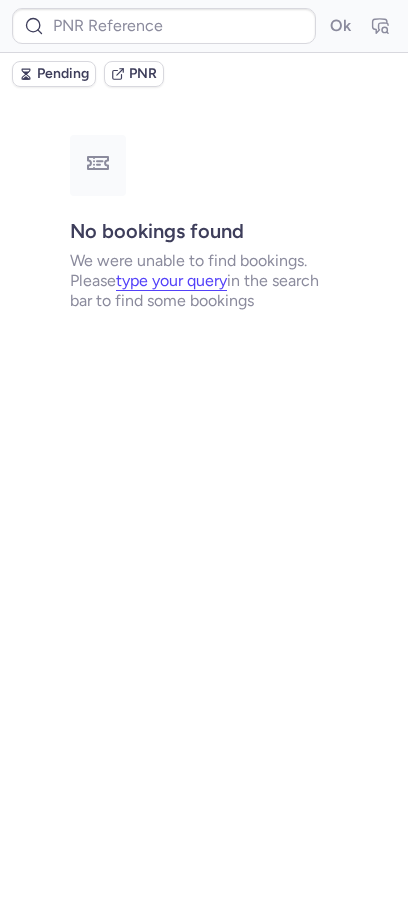 scroll, scrollTop: 0, scrollLeft: 0, axis: both 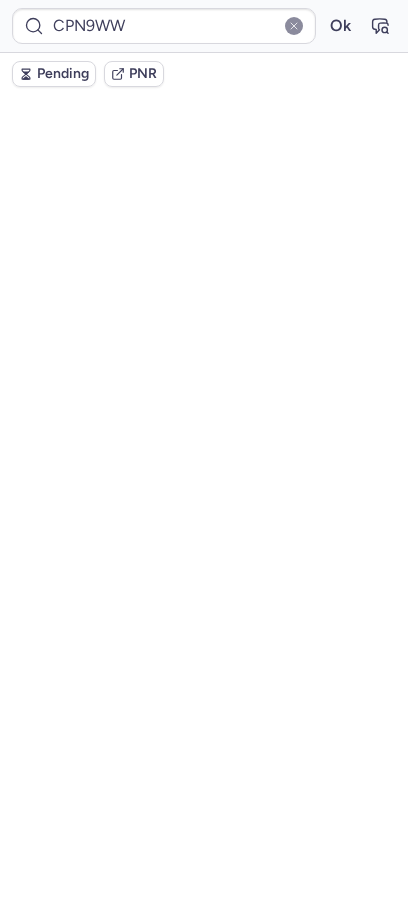 type on "CPB6O8" 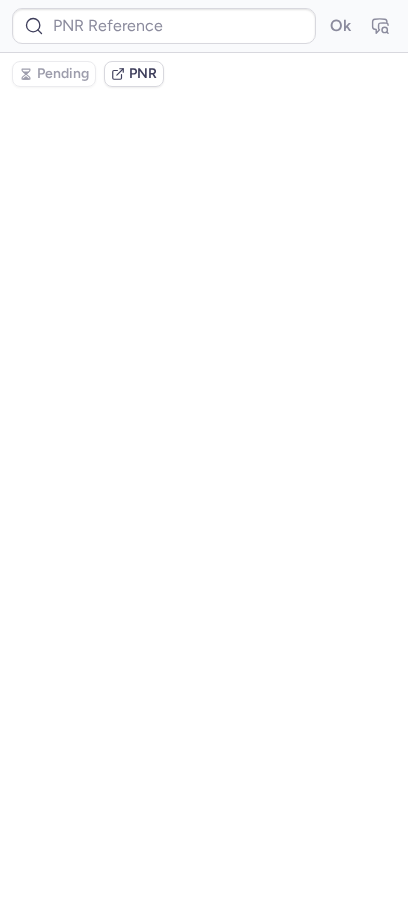 scroll, scrollTop: 0, scrollLeft: 0, axis: both 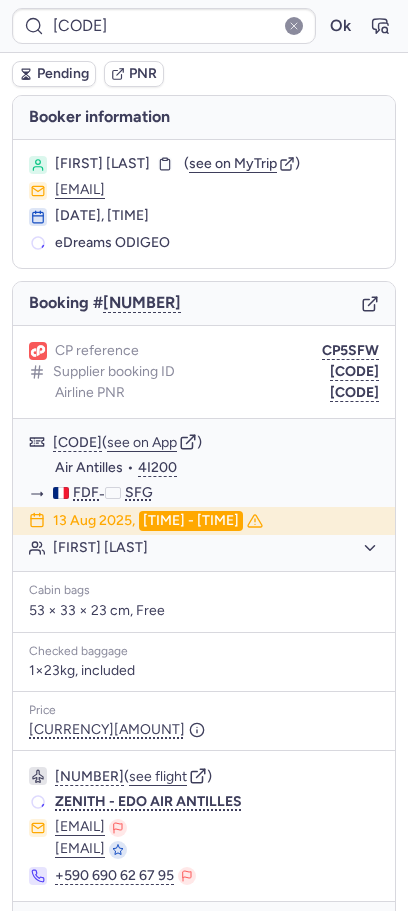 type on "[CODE]" 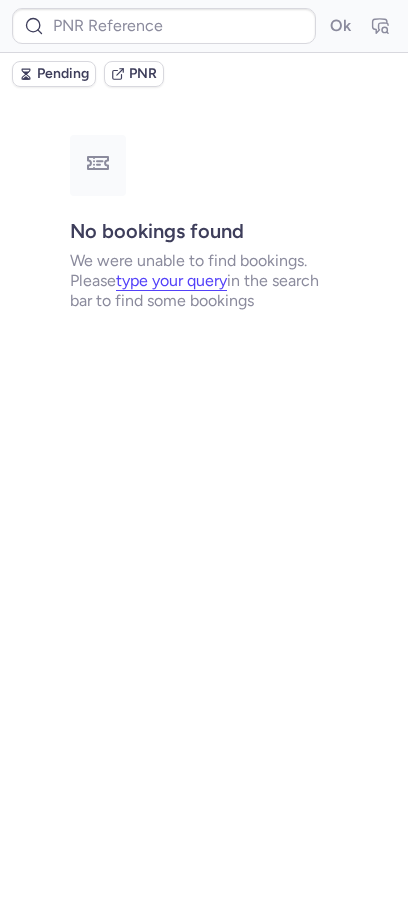type on "[CODE]" 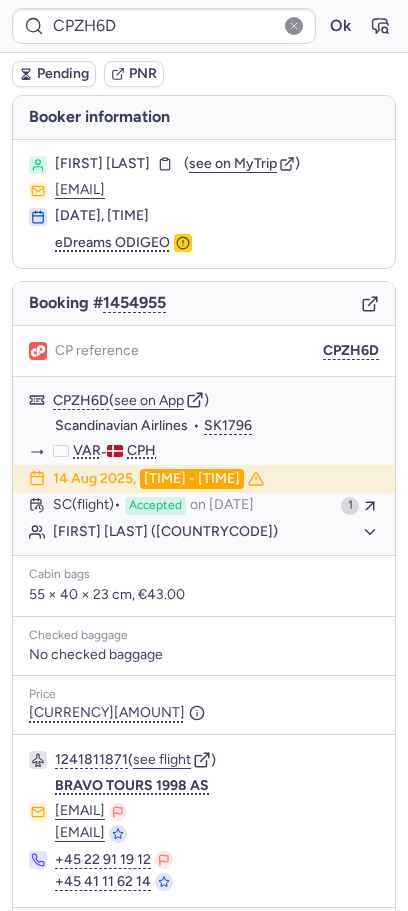 type on "[CODE]" 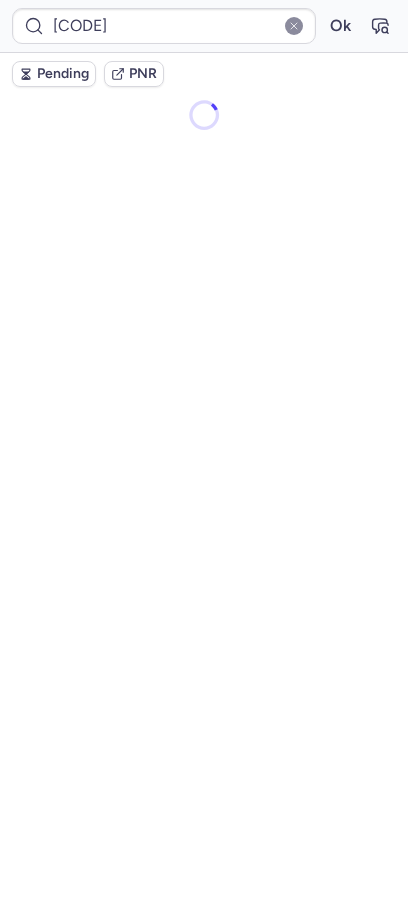 type on "[CODE]" 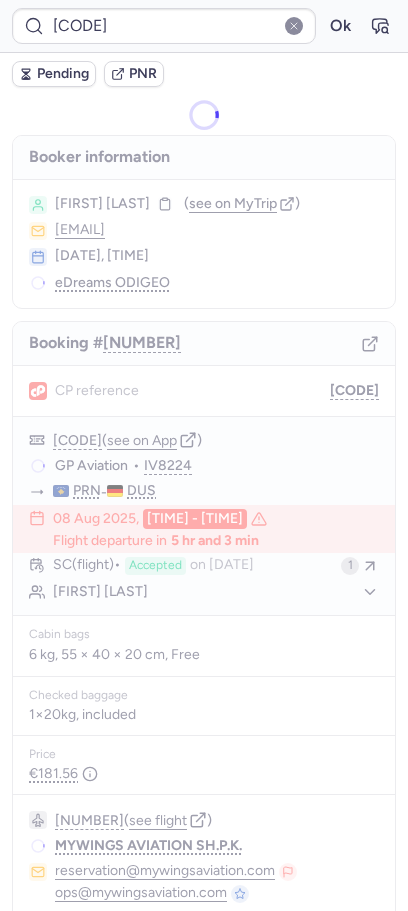 type on "[CODE]" 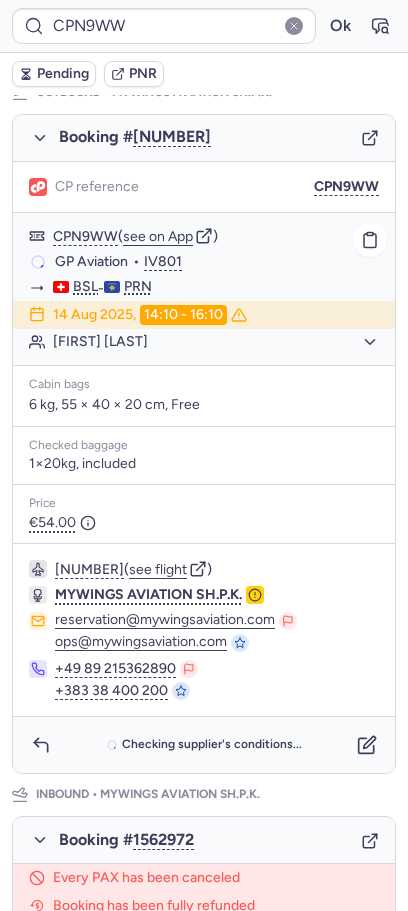 scroll, scrollTop: 951, scrollLeft: 0, axis: vertical 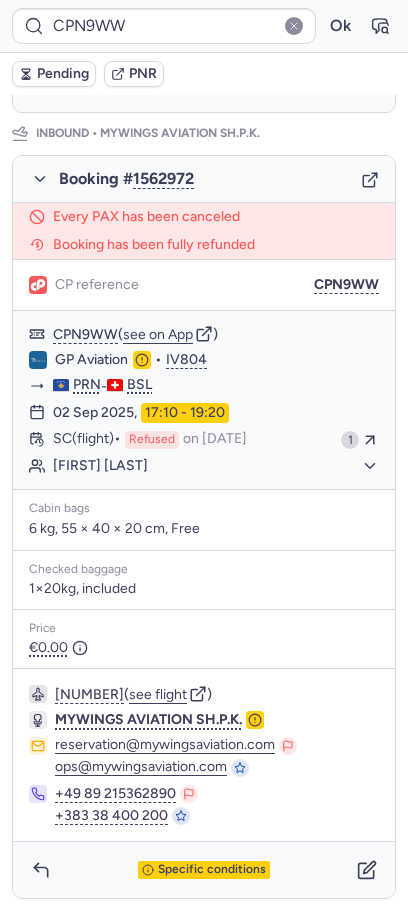 type on "CP7KR8" 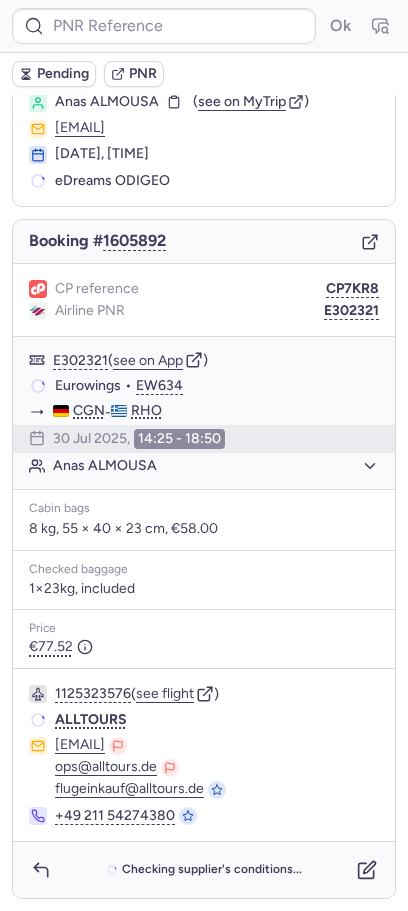 type on "CPAIX4" 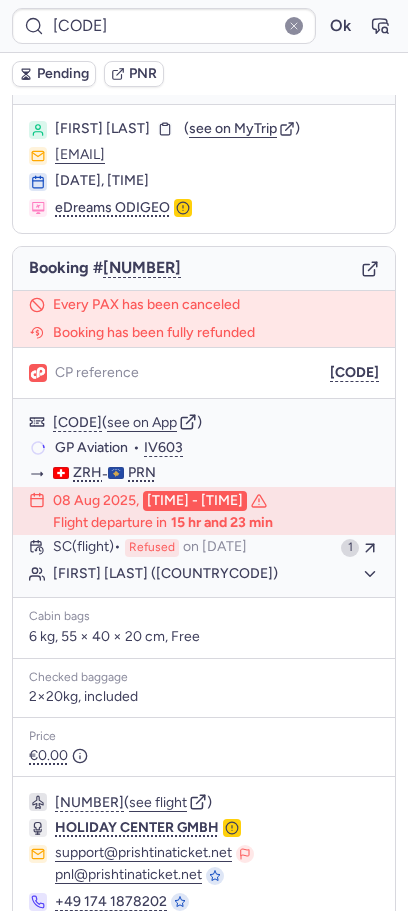scroll, scrollTop: 121, scrollLeft: 0, axis: vertical 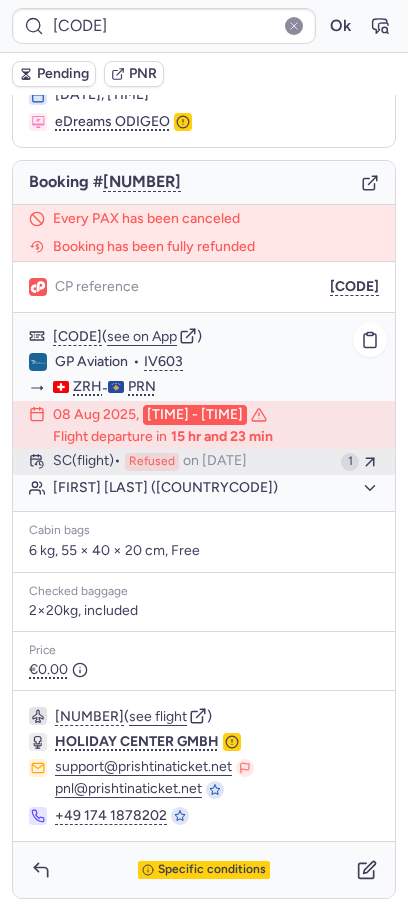 click on "on [DATE]" at bounding box center [215, 462] 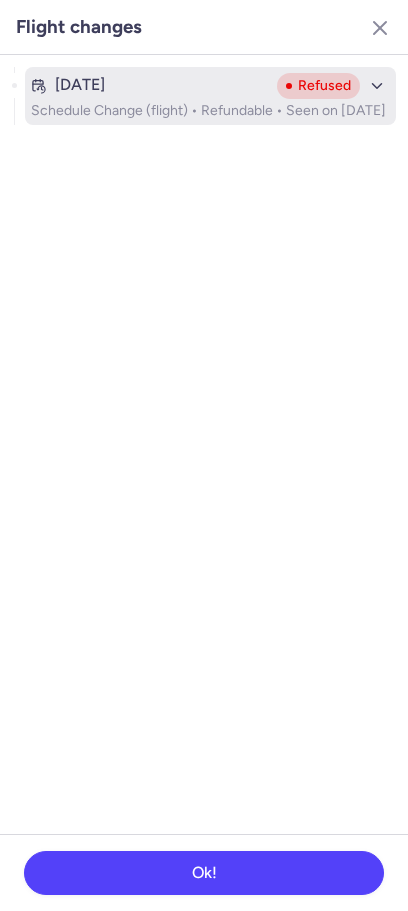 click on "[DATE]" at bounding box center (150, 85) 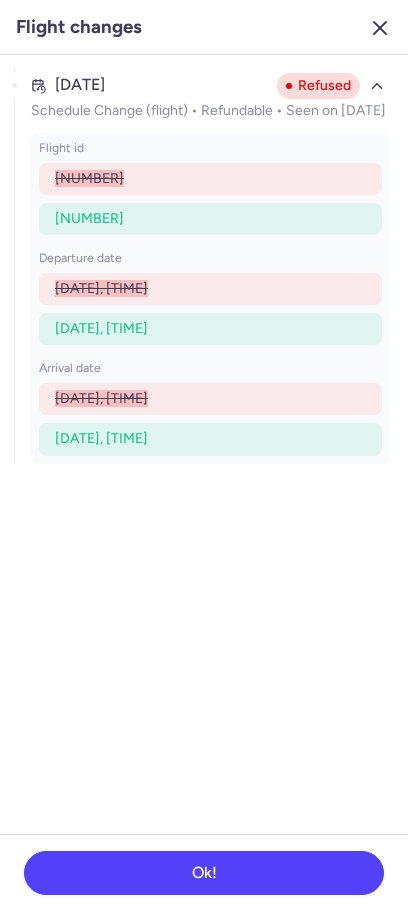 click 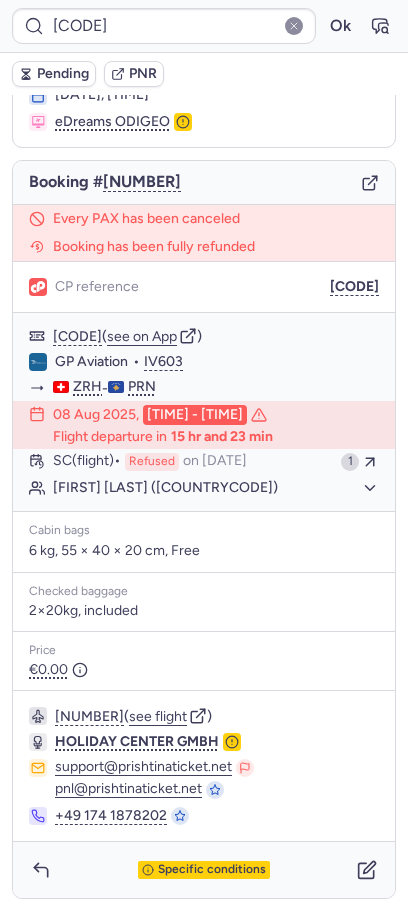 type on "CPB6O8" 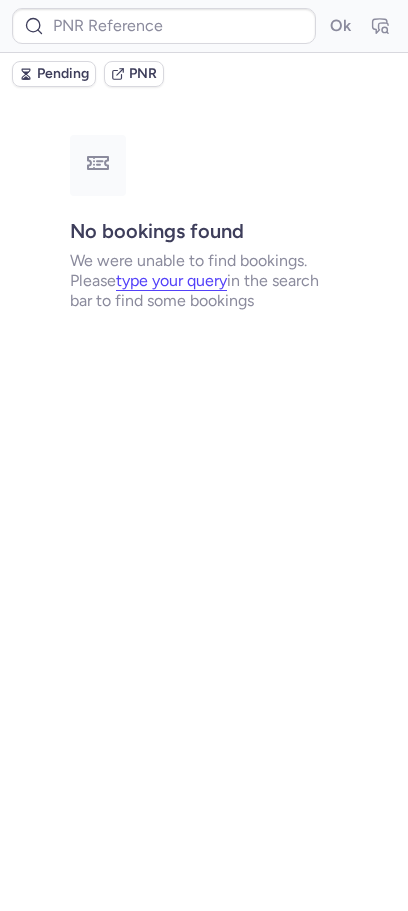 scroll, scrollTop: 0, scrollLeft: 0, axis: both 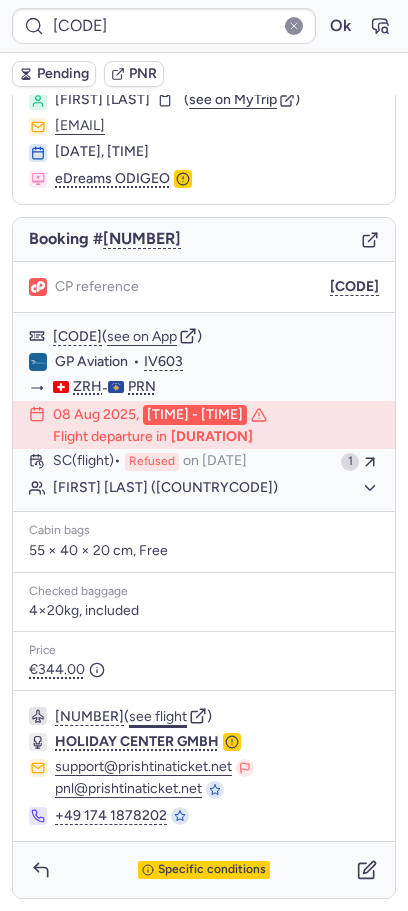click on "see flight" 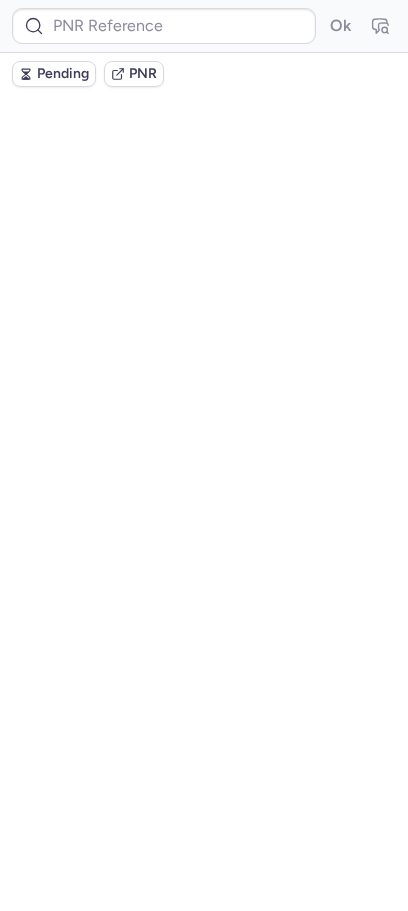 scroll, scrollTop: 0, scrollLeft: 0, axis: both 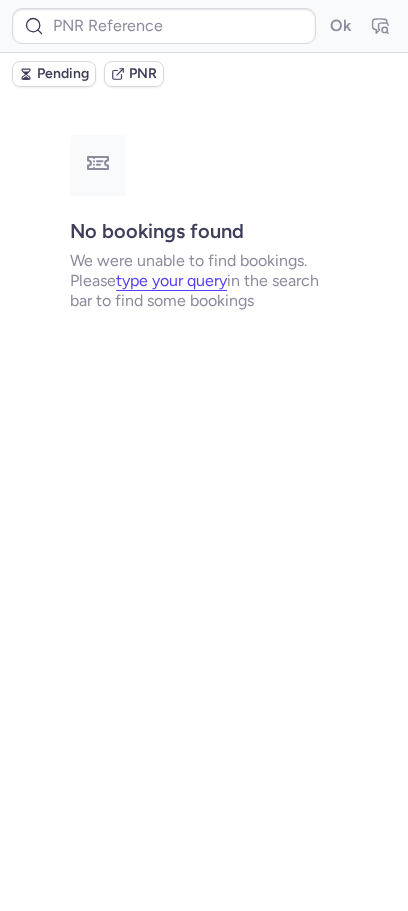 type on "CPT6BC" 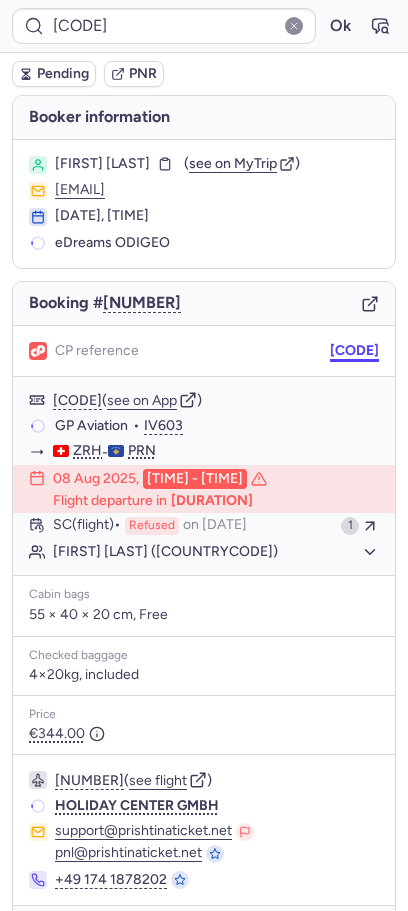 click on "CPT6BC" at bounding box center (354, 351) 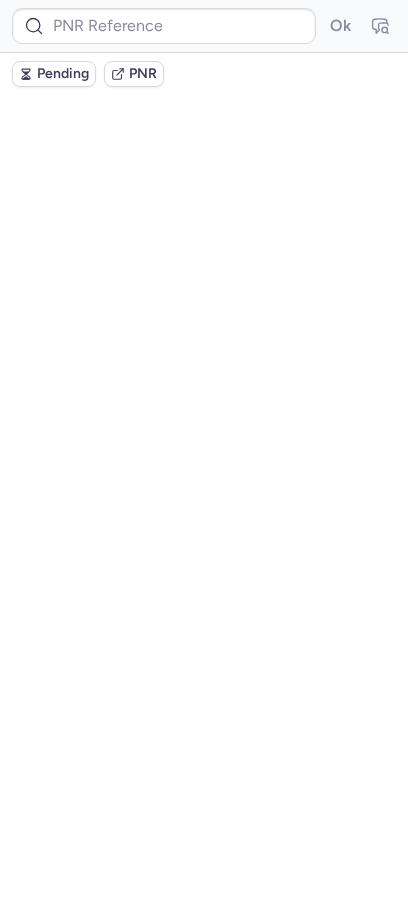 scroll, scrollTop: 0, scrollLeft: 0, axis: both 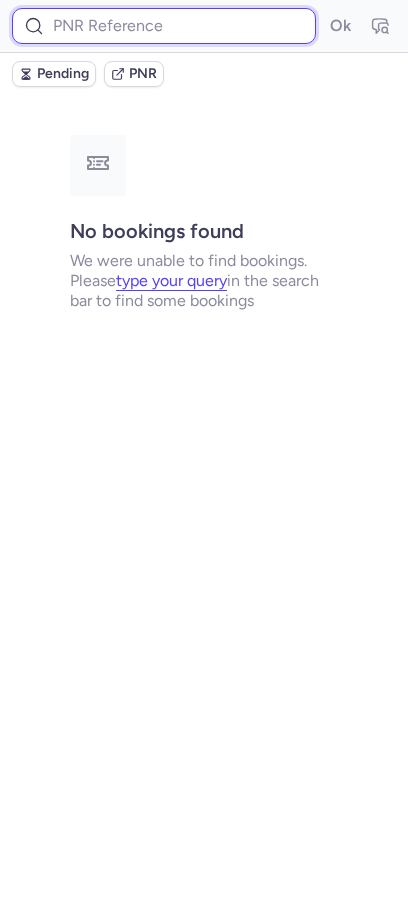 click at bounding box center (164, 26) 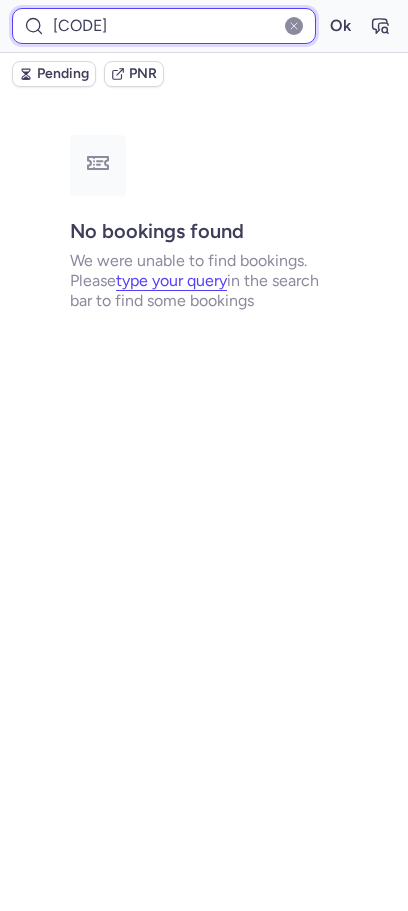 type on "CPT6BC" 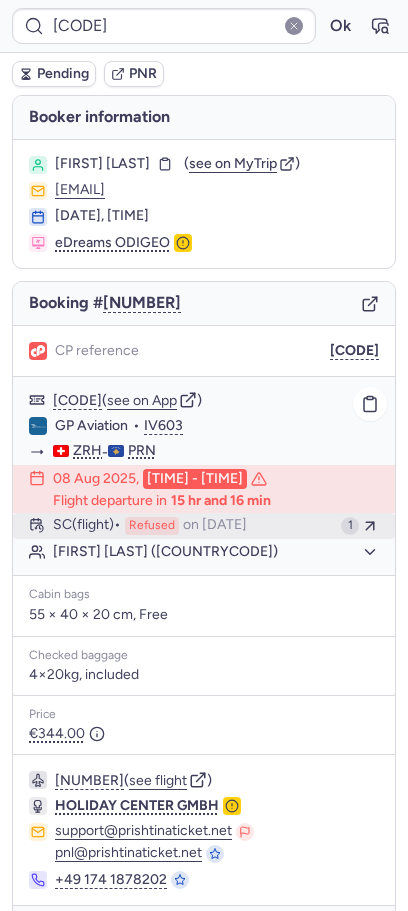 click on "Refused" at bounding box center (152, 526) 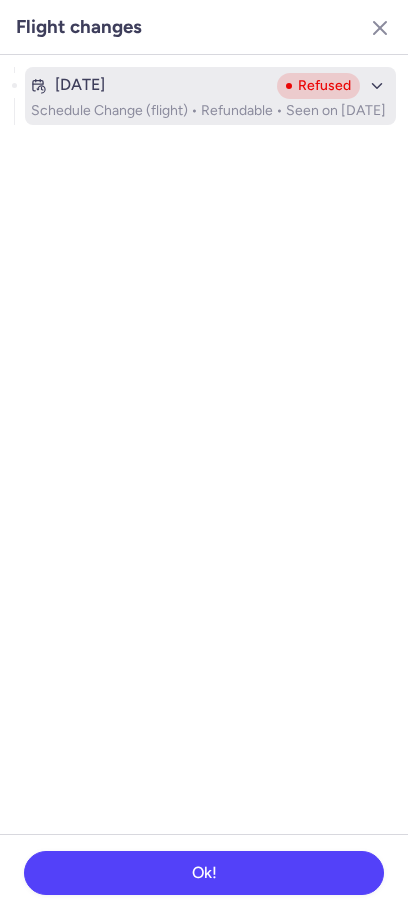 click on "Aug 7, 2025" at bounding box center (150, 85) 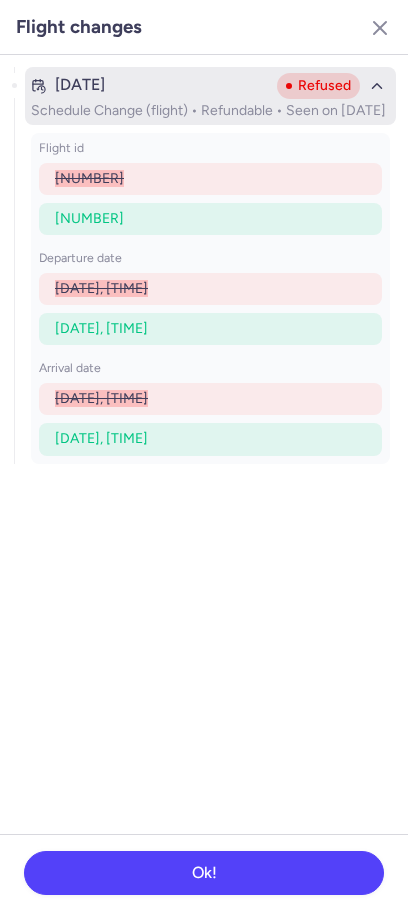 click on "Aug 7, 2025" at bounding box center [150, 85] 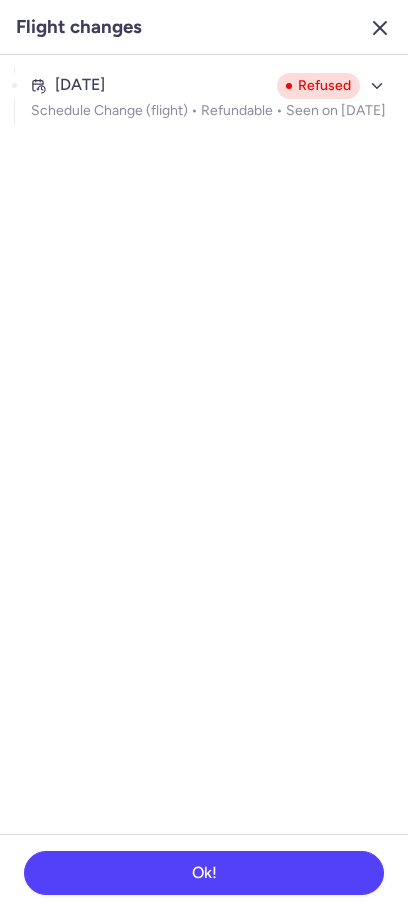 click 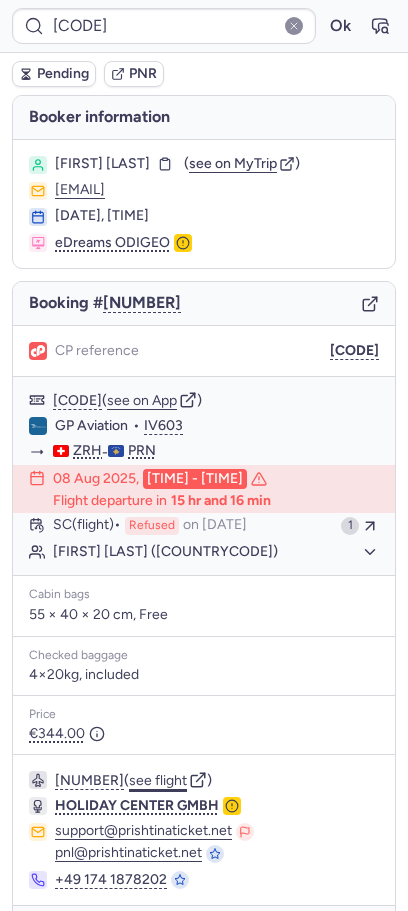 click on "see flight" 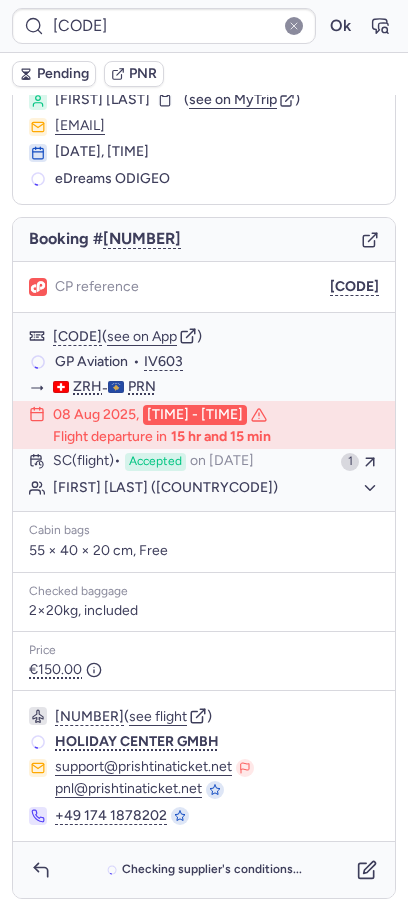 scroll, scrollTop: 64, scrollLeft: 0, axis: vertical 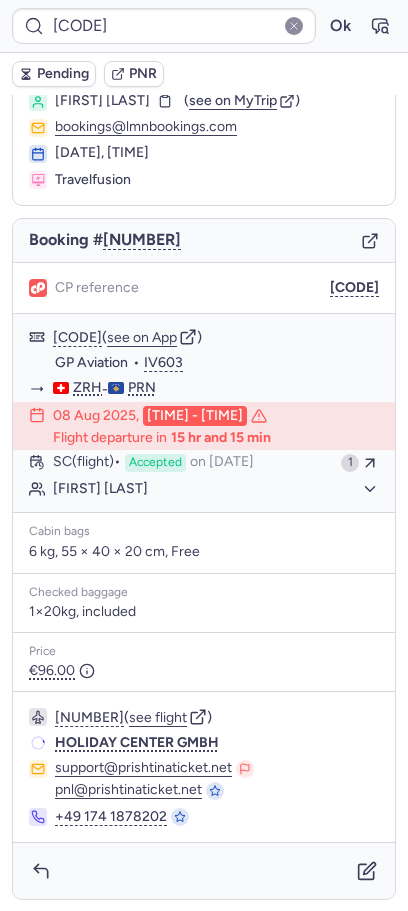 type on "CPJ4NZ" 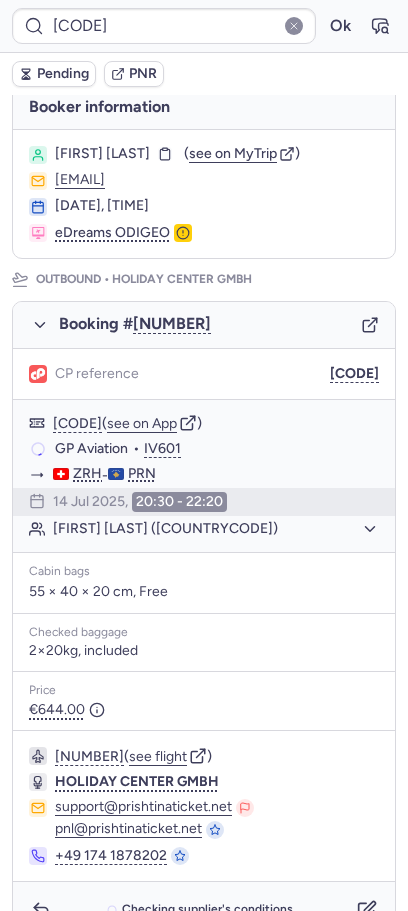scroll, scrollTop: 870, scrollLeft: 0, axis: vertical 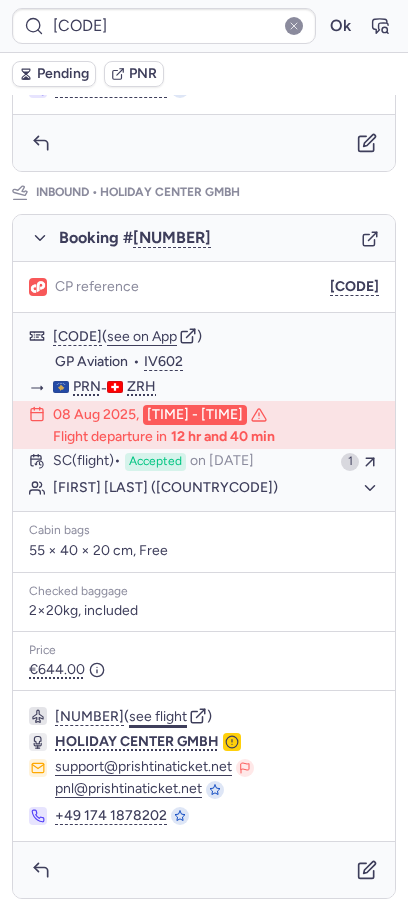 click on "see flight" 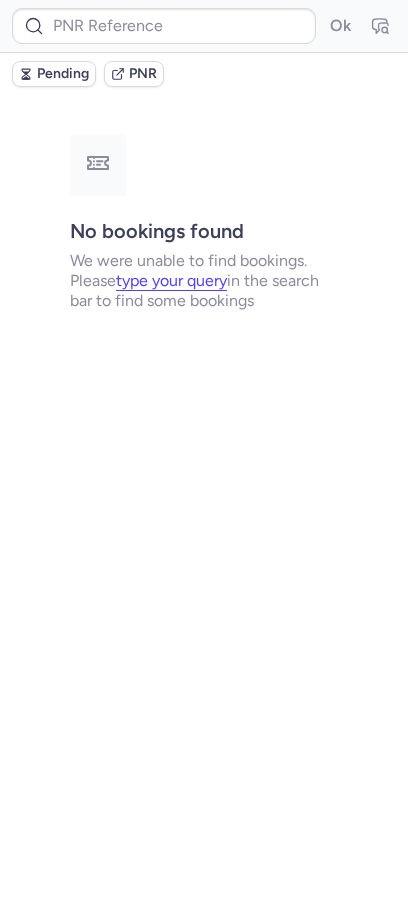 scroll, scrollTop: 0, scrollLeft: 0, axis: both 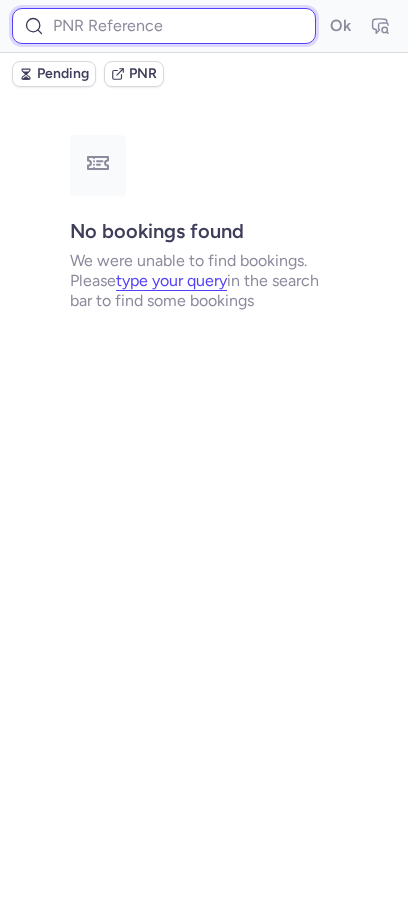 click at bounding box center [164, 26] 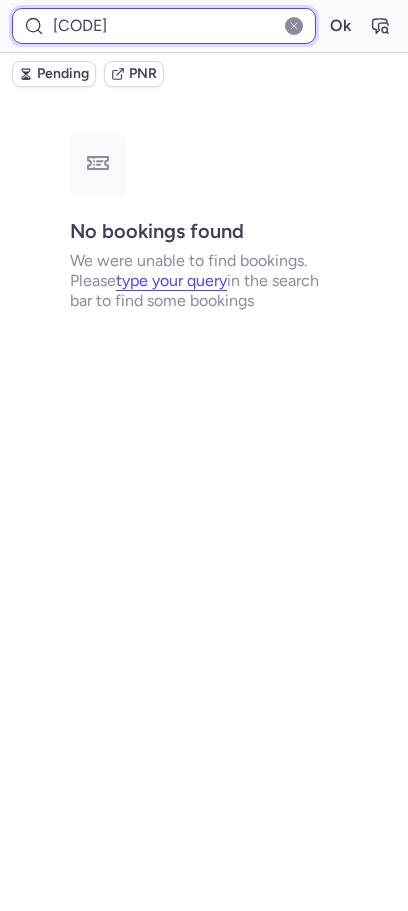 type on "CPT6BC" 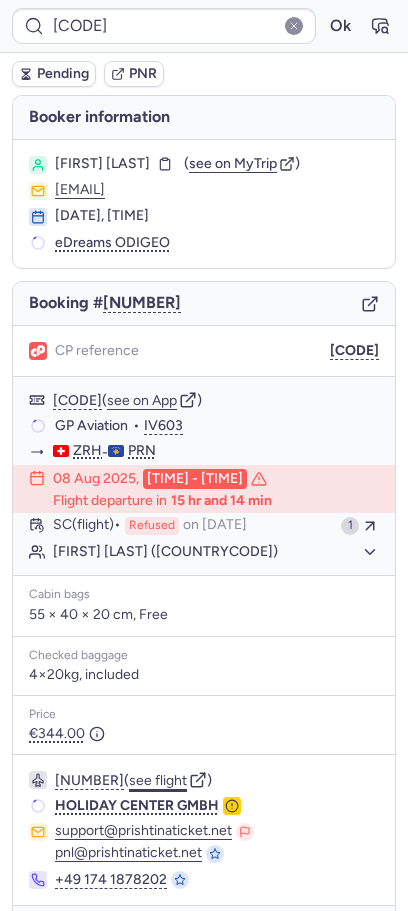 click on "see flight" 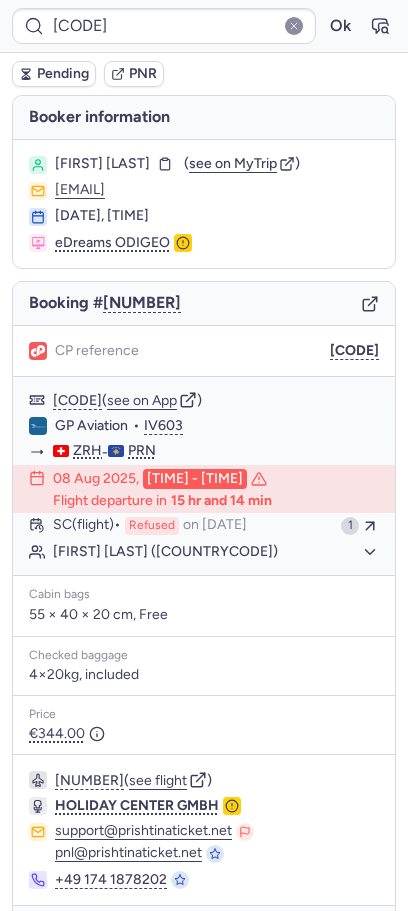 type 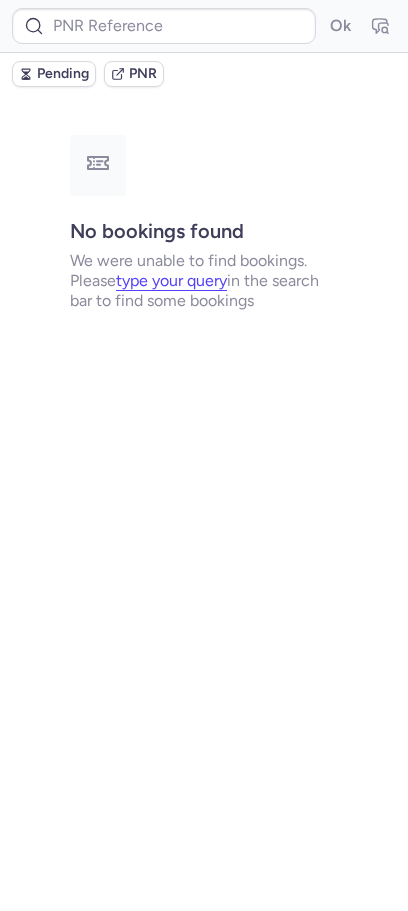scroll, scrollTop: 0, scrollLeft: 0, axis: both 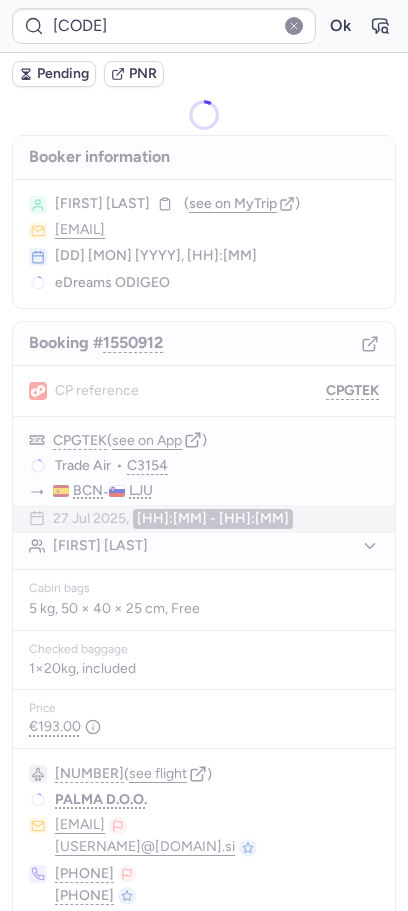 type on "CPGTEK" 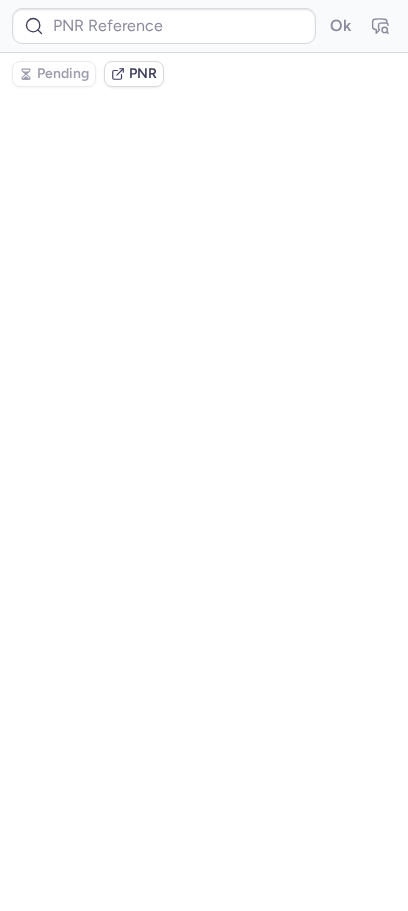 type on "CPB6O8" 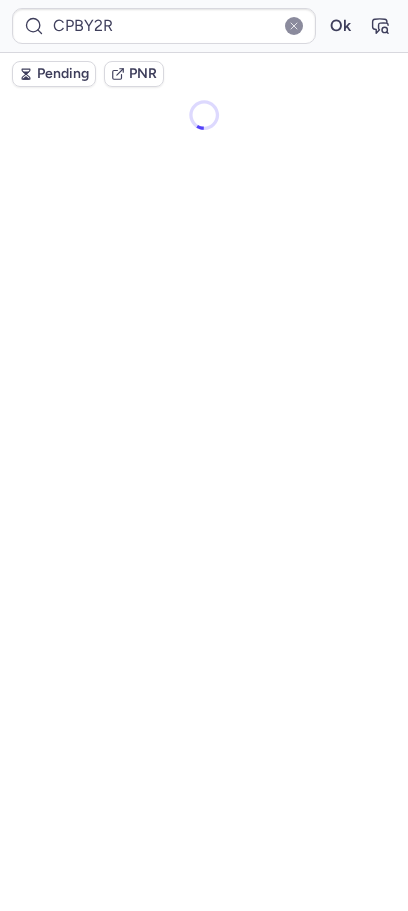 type on "B6UUVV" 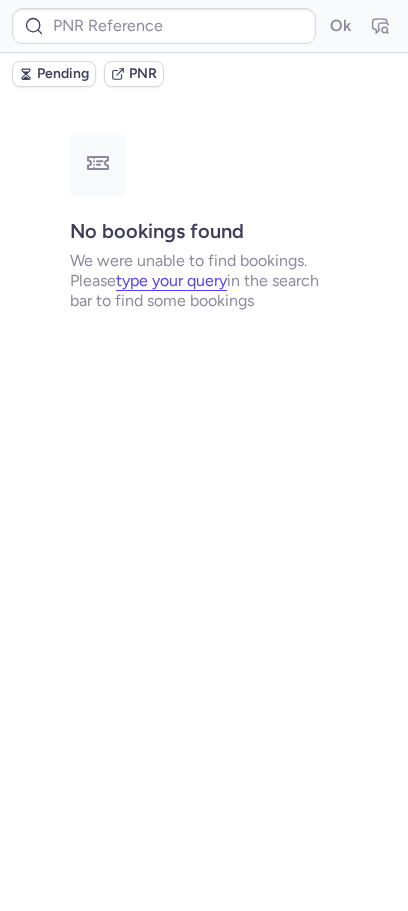 type on "CPPOVO" 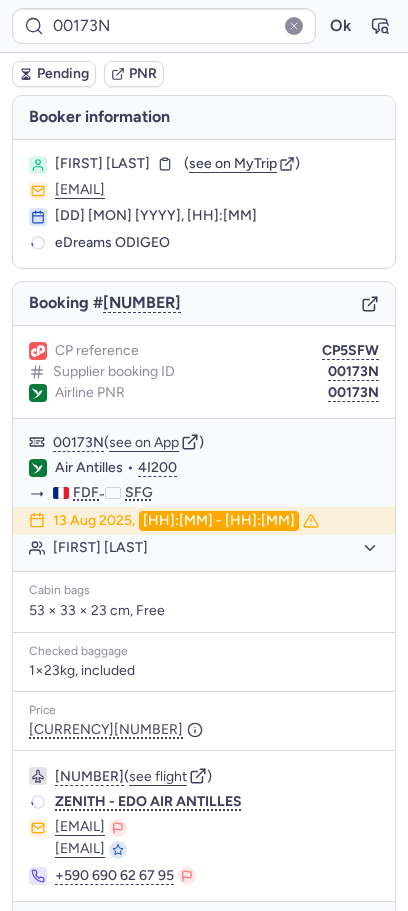 type on "CPM4GL" 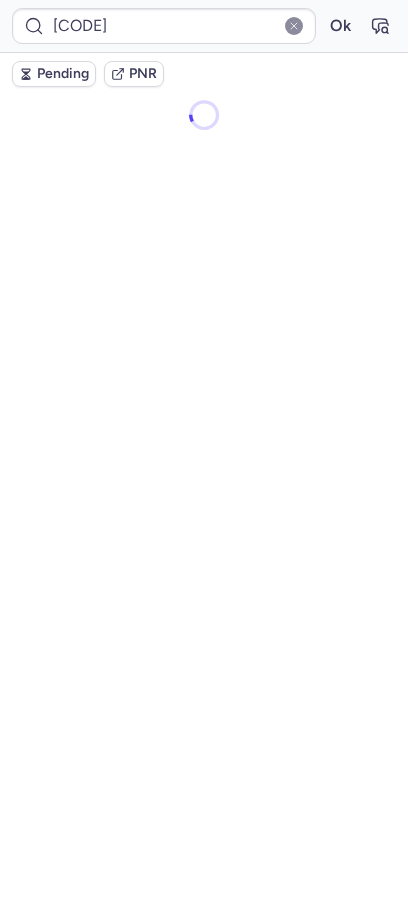 type on "[CODE]" 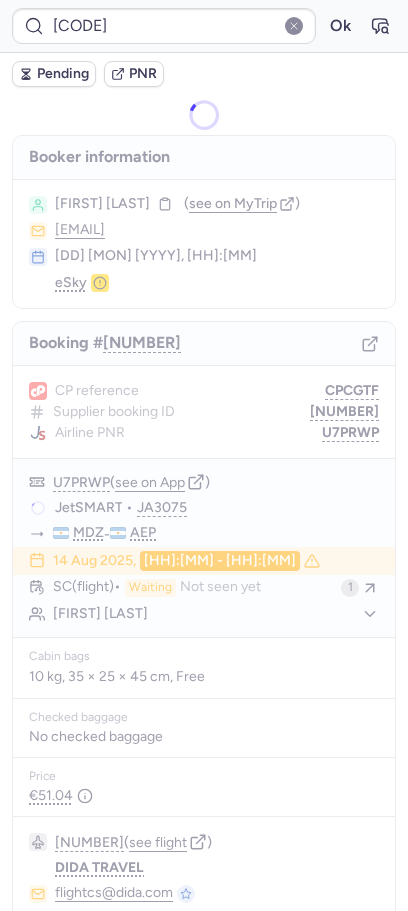 type on "CPZH6D" 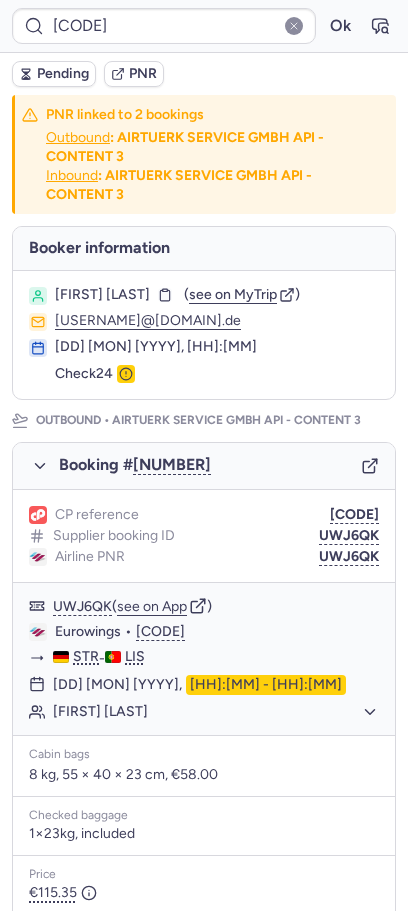 type on "A7JLKS" 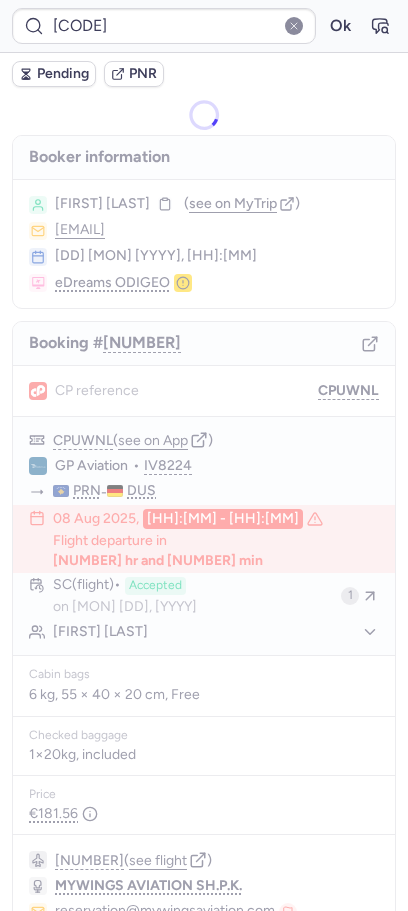 type on "CPM4GL" 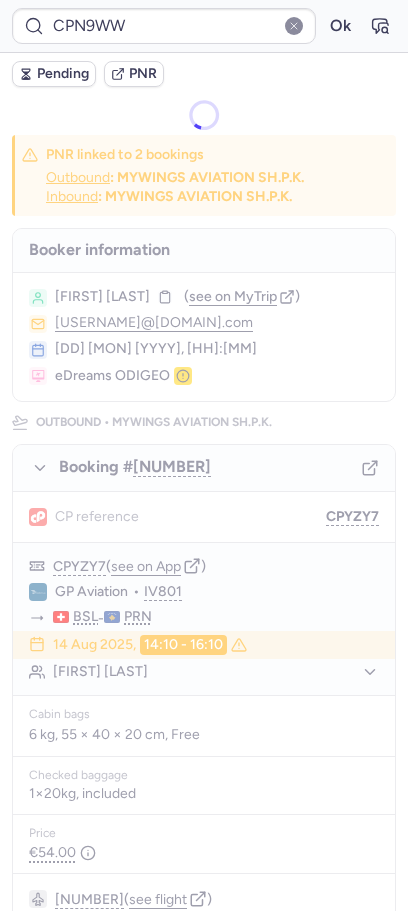 type on "CP7KR8" 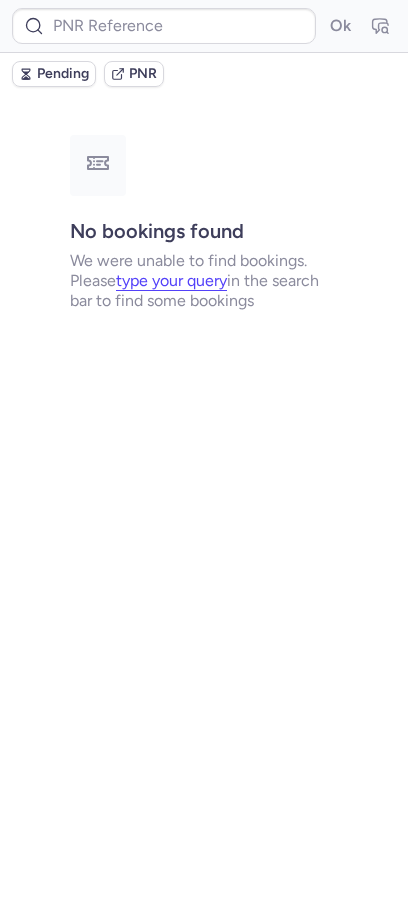 type on "CPAIX4" 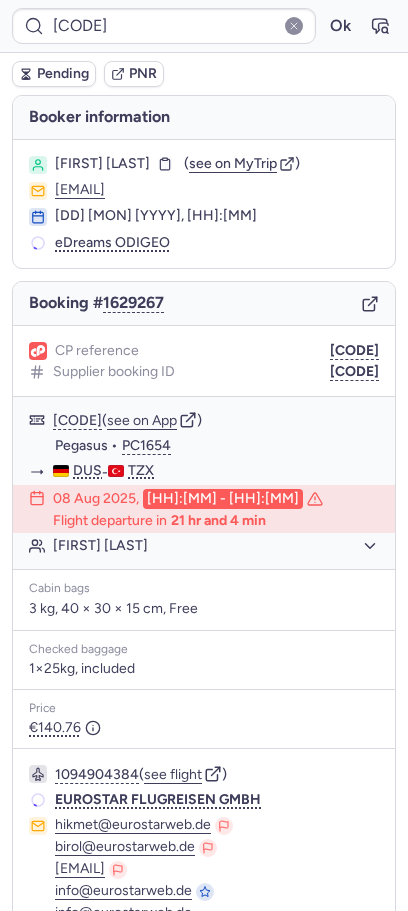 type on "CP26GK" 